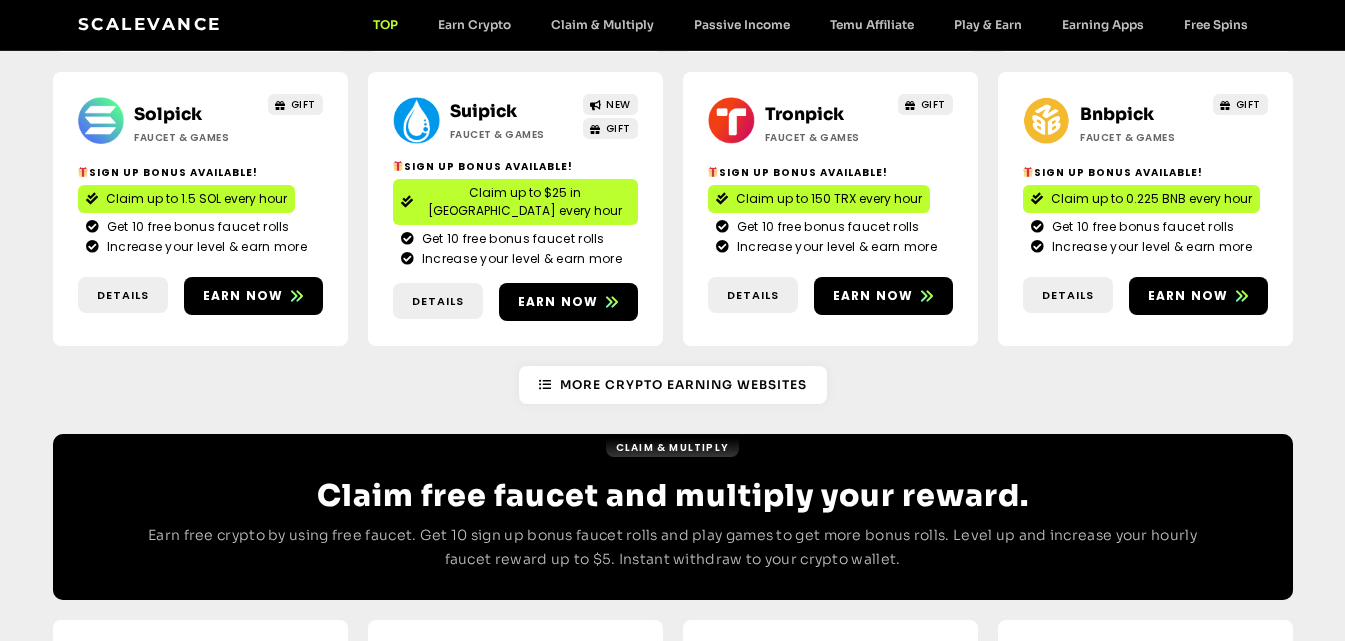 scroll, scrollTop: 539, scrollLeft: 0, axis: vertical 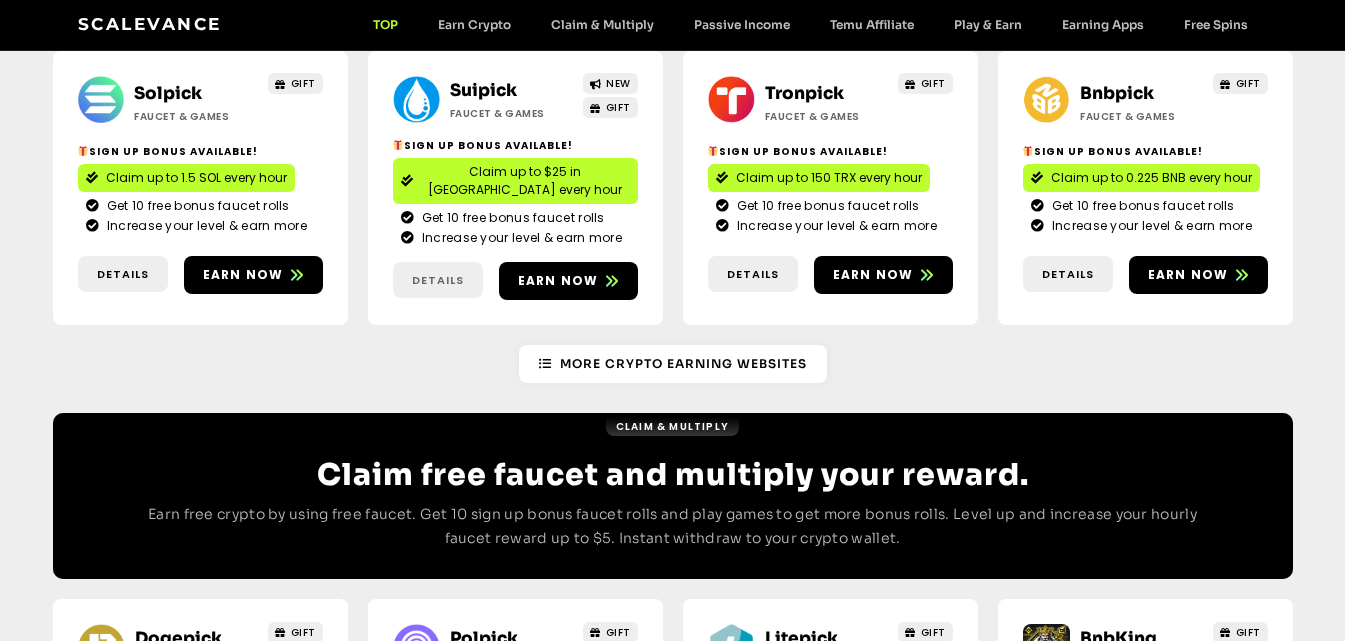 click on "Details" at bounding box center [438, 280] 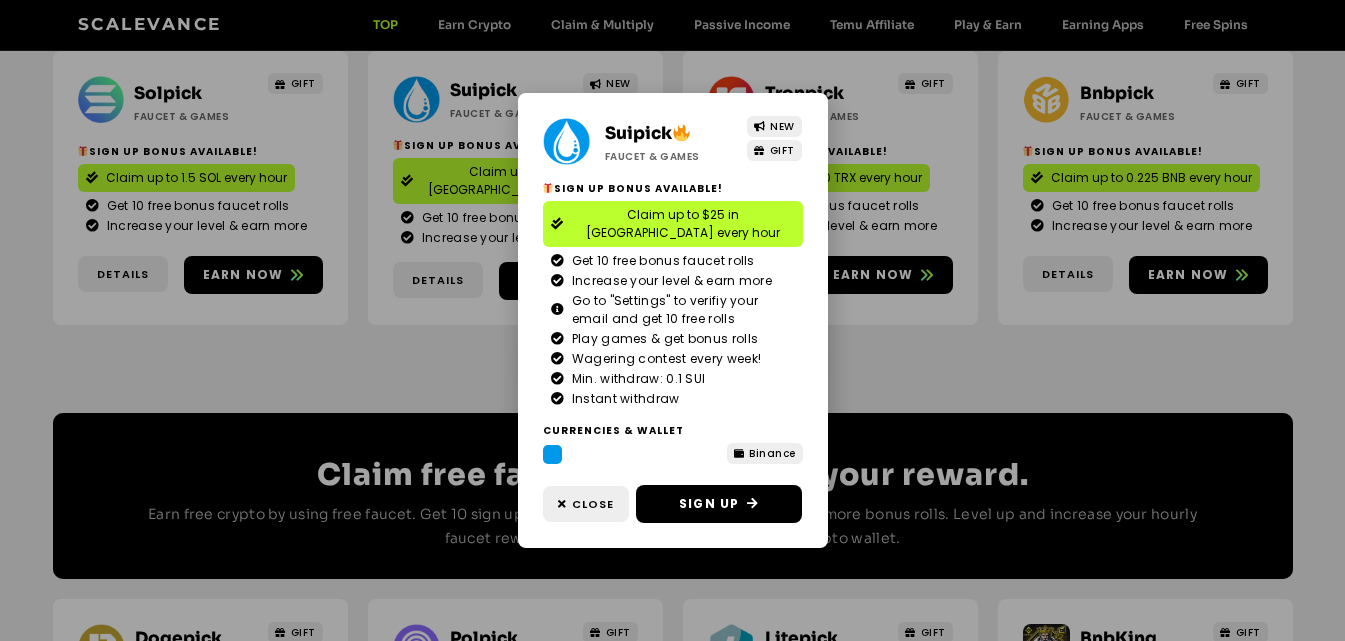 click on "Suipick
Faucet & Games
NEW
GIFT
Sign Up Bonus Available!
Claim up to $25 in [GEOGRAPHIC_DATA] every hour
Get 10 free bonus faucet rolls
Increase your level & earn more" at bounding box center (672, 320) 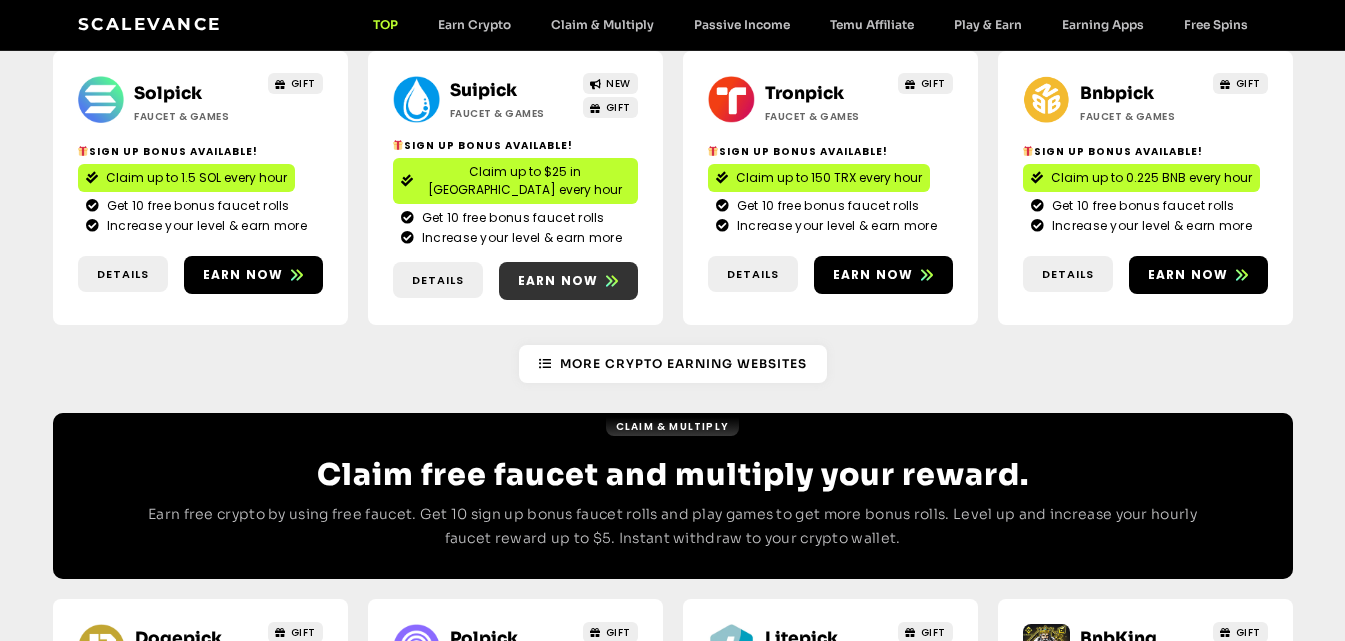 click on "Earn now" at bounding box center [558, 281] 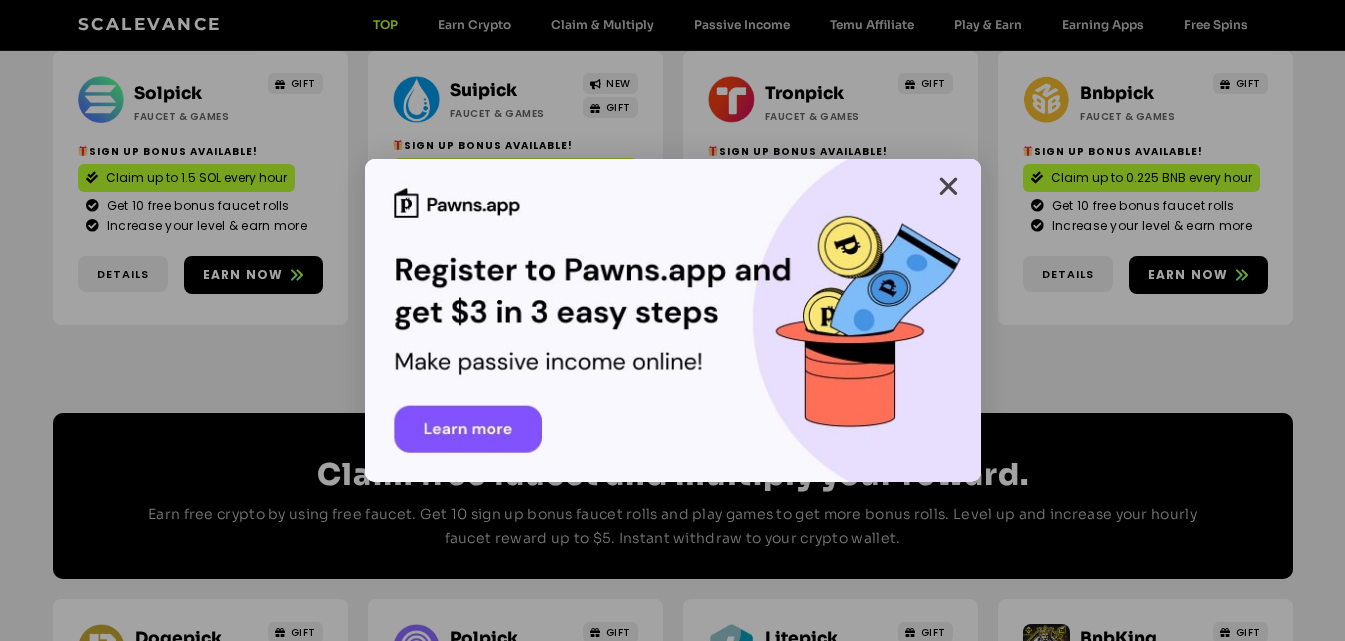 click at bounding box center [948, 186] 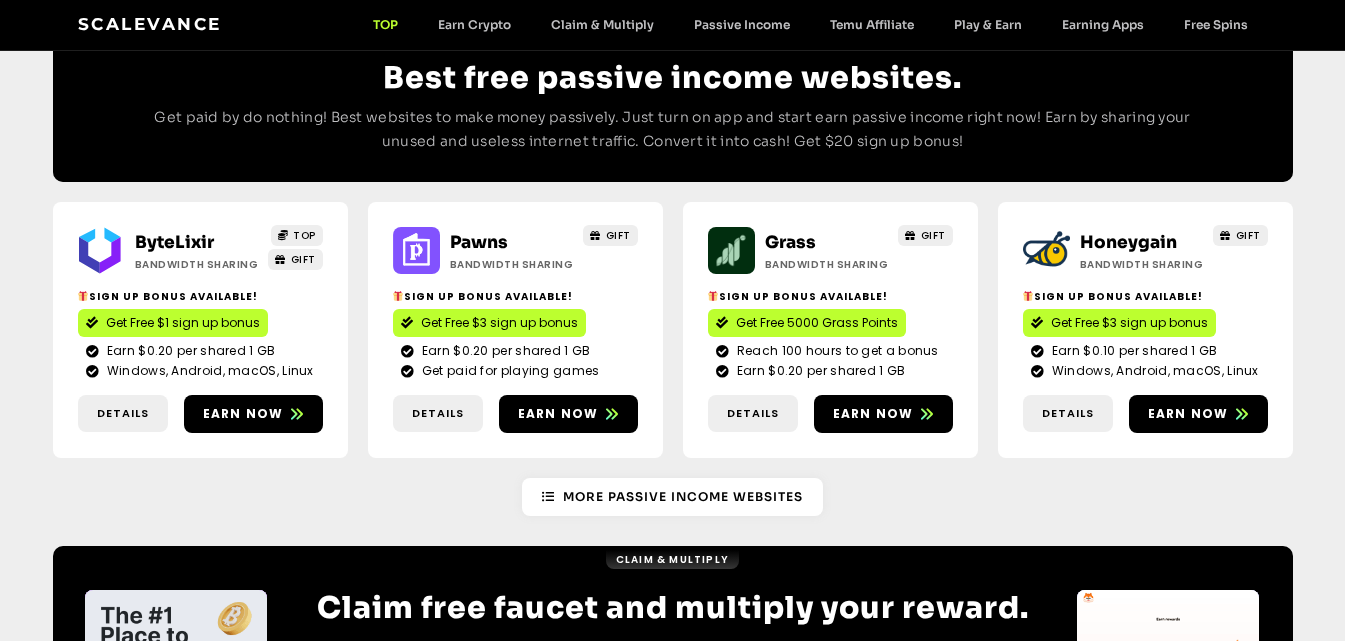 scroll, scrollTop: 2273, scrollLeft: 0, axis: vertical 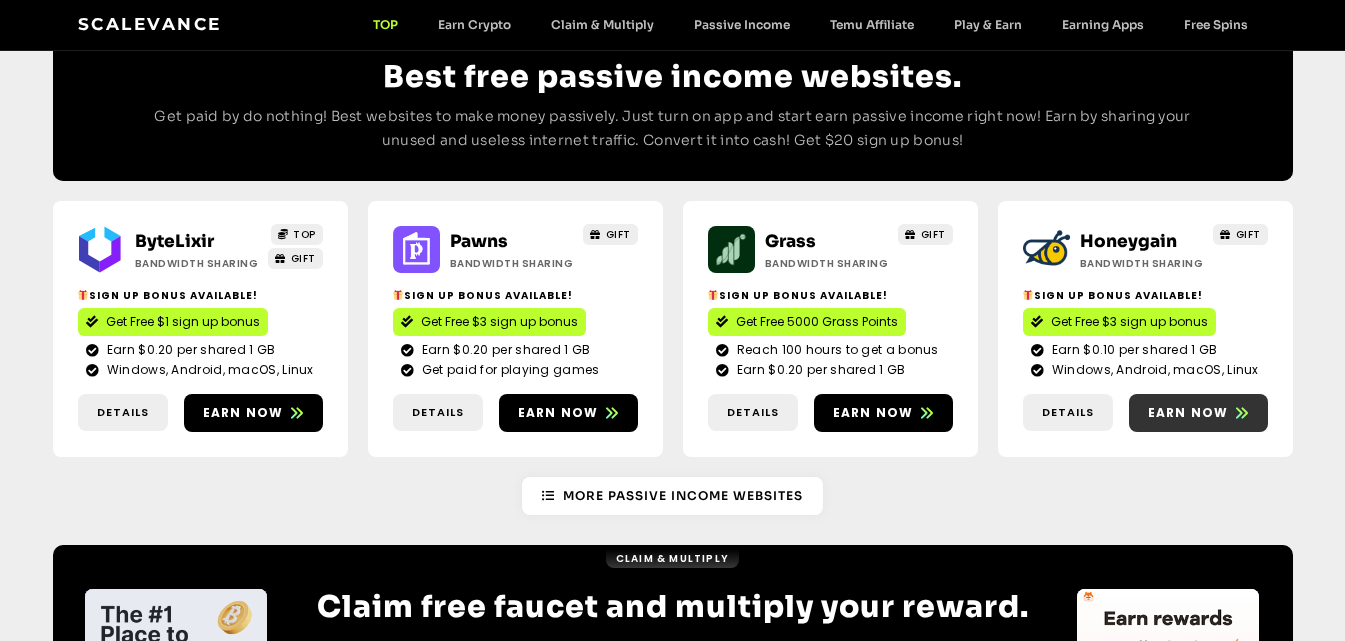 click on "Earn now" at bounding box center (1188, 413) 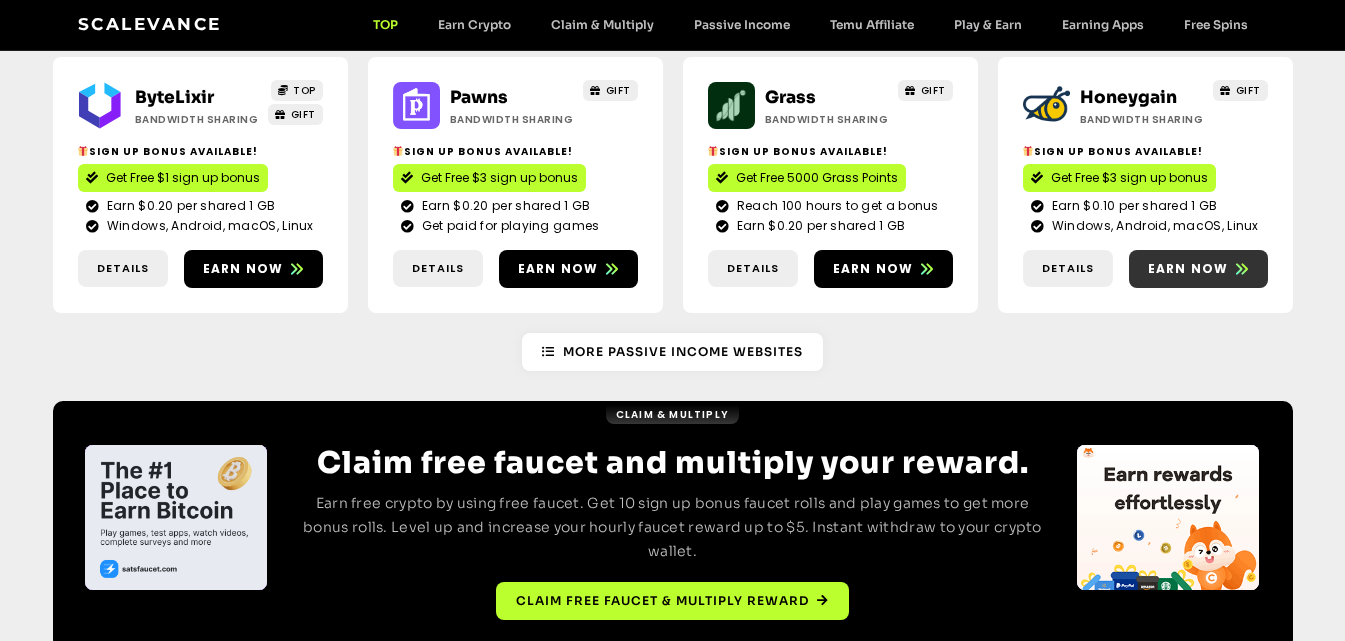 scroll, scrollTop: 2467, scrollLeft: 0, axis: vertical 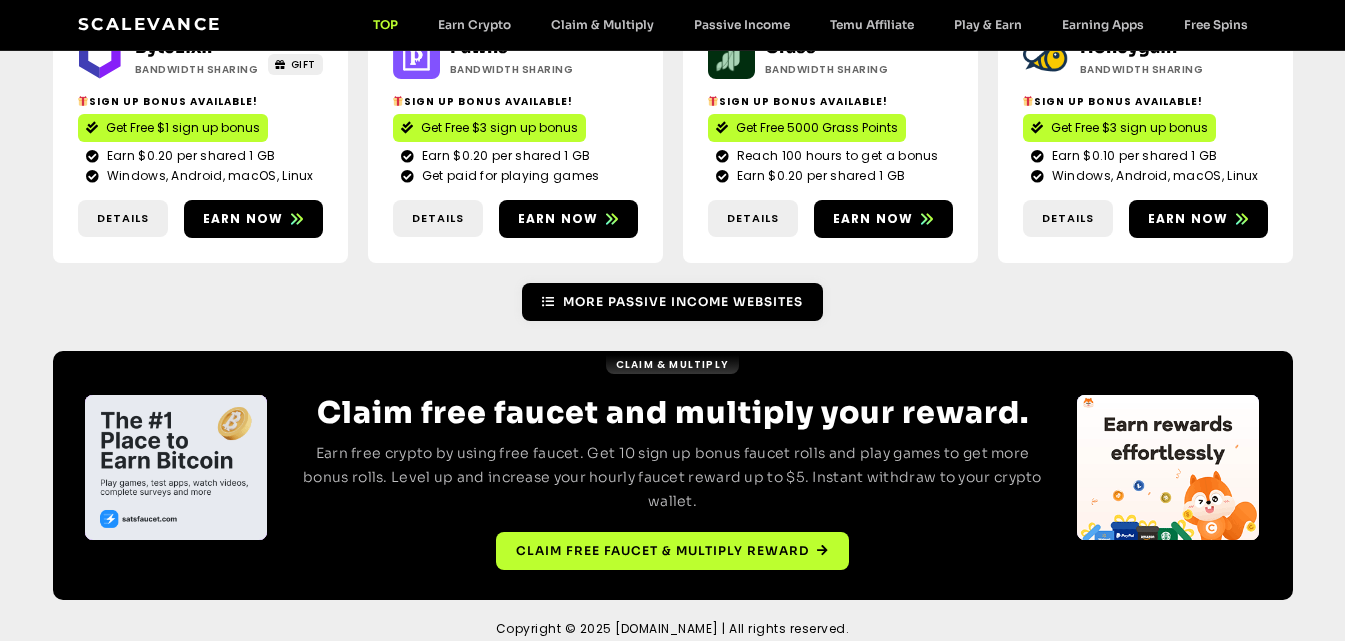 click on "More Passive Income Websites" at bounding box center [672, 302] 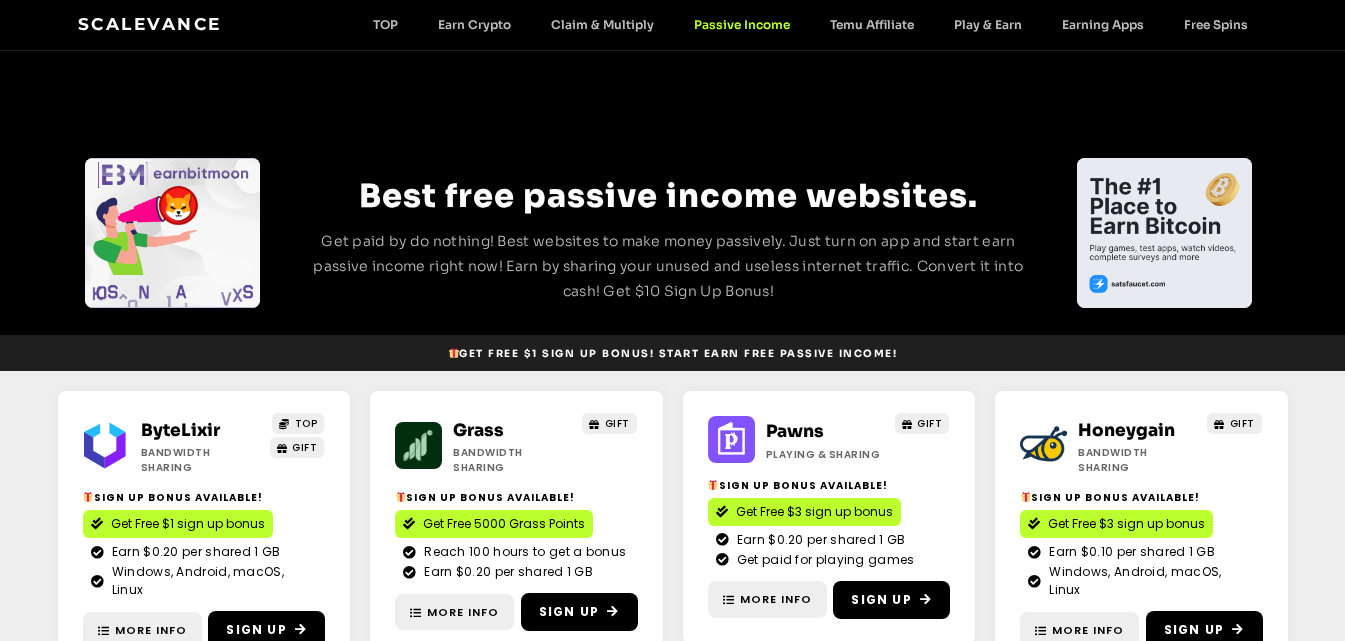 scroll, scrollTop: 0, scrollLeft: 0, axis: both 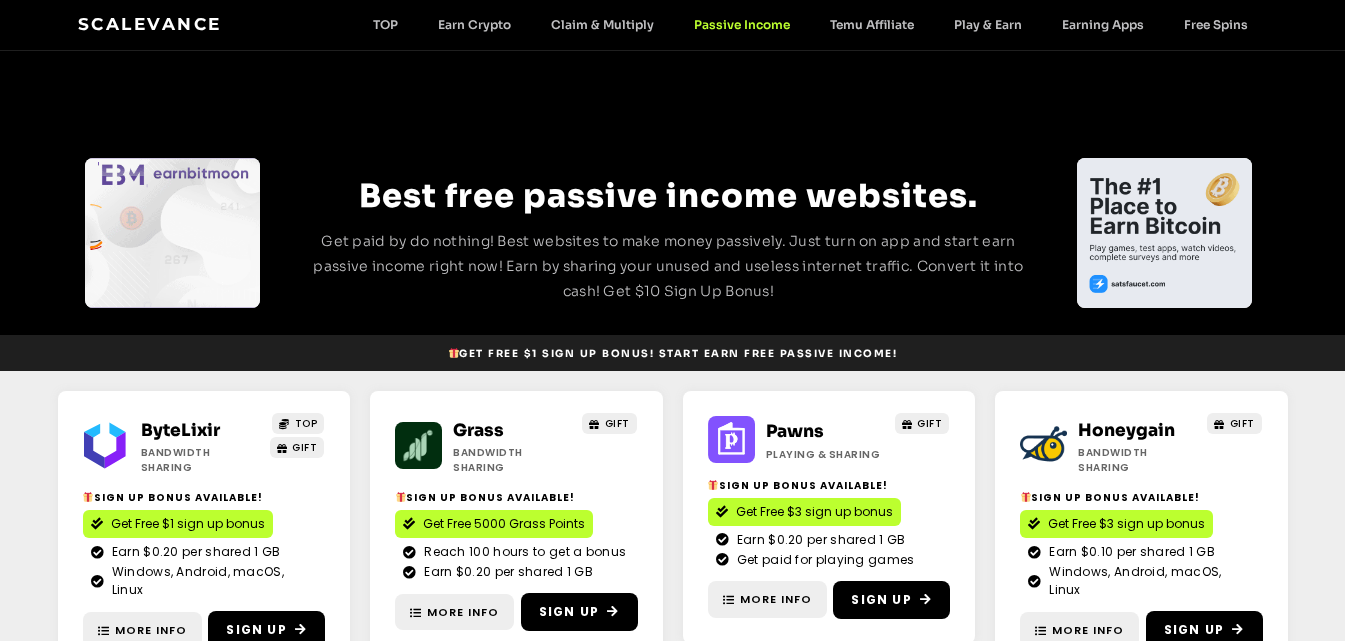 drag, startPoint x: 1343, startPoint y: 310, endPoint x: 1359, endPoint y: 353, distance: 45.88028 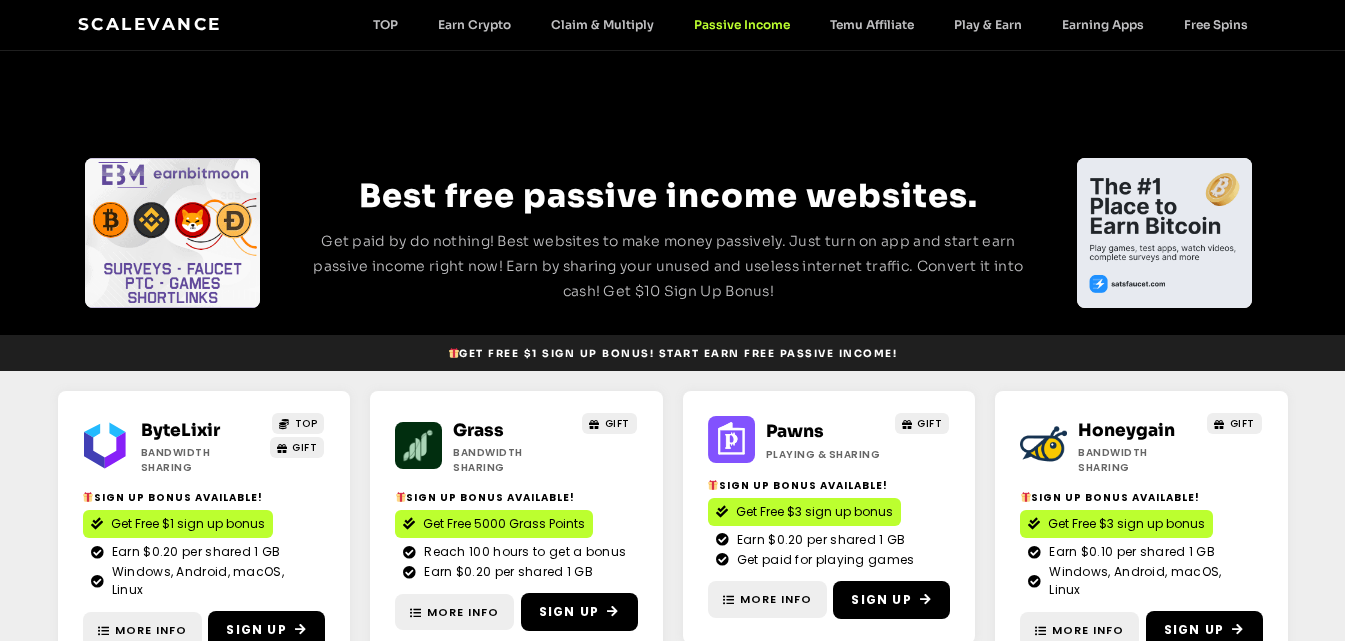 click on "Skip to content
Scalevance
TOP
Earn Crypto
Claim & Multiply
Passive Income
Temu Affiliate
Play & Earn
Earning Apps
Free Spins
TOP
Earn Crypto
Claim & Multiply
Passive Income
Temu Affiliate
Play & Earn
Earning Apps
Free Spins
Scalevance
TOP
Earn Crypto
Claim & Multiply
Passive Income
Temu Affiliate
Play & Earn
Earning Apps
Free Spins
TOP
Earn Crypto
Claim & Multiply
Passive Income
Temu Affiliate
Play & Earn
Earning Apps
Free Spins" at bounding box center (672, 661) 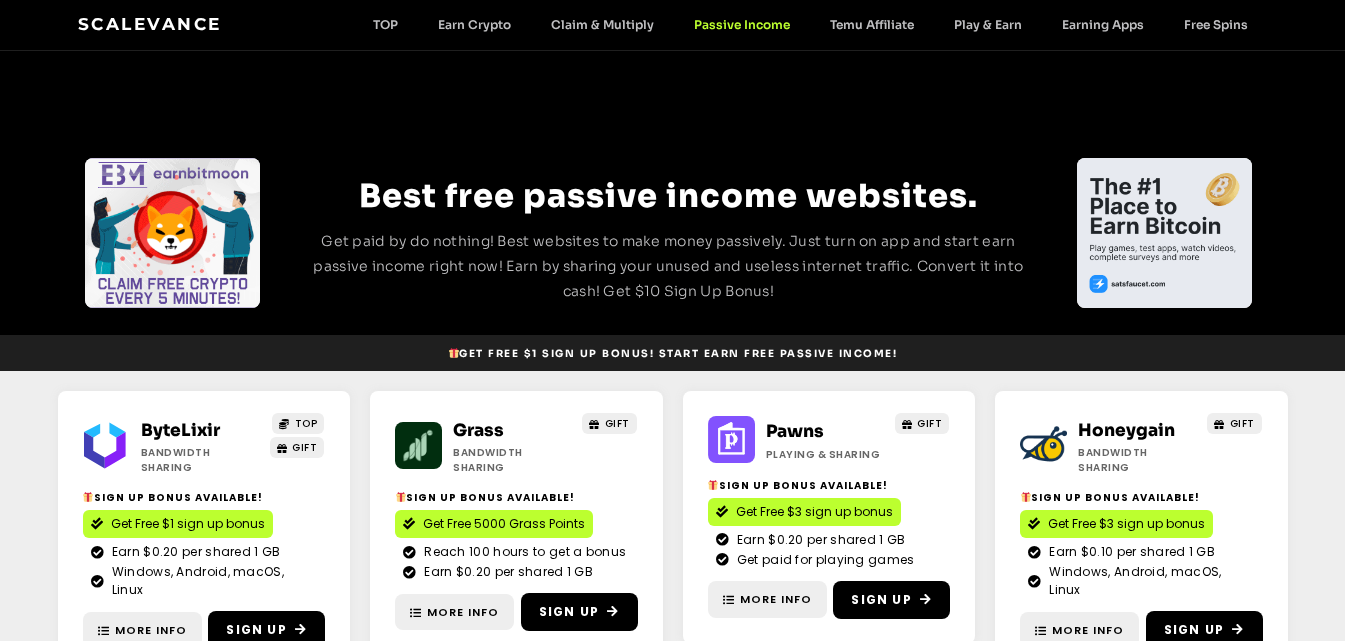 scroll, scrollTop: 560, scrollLeft: 0, axis: vertical 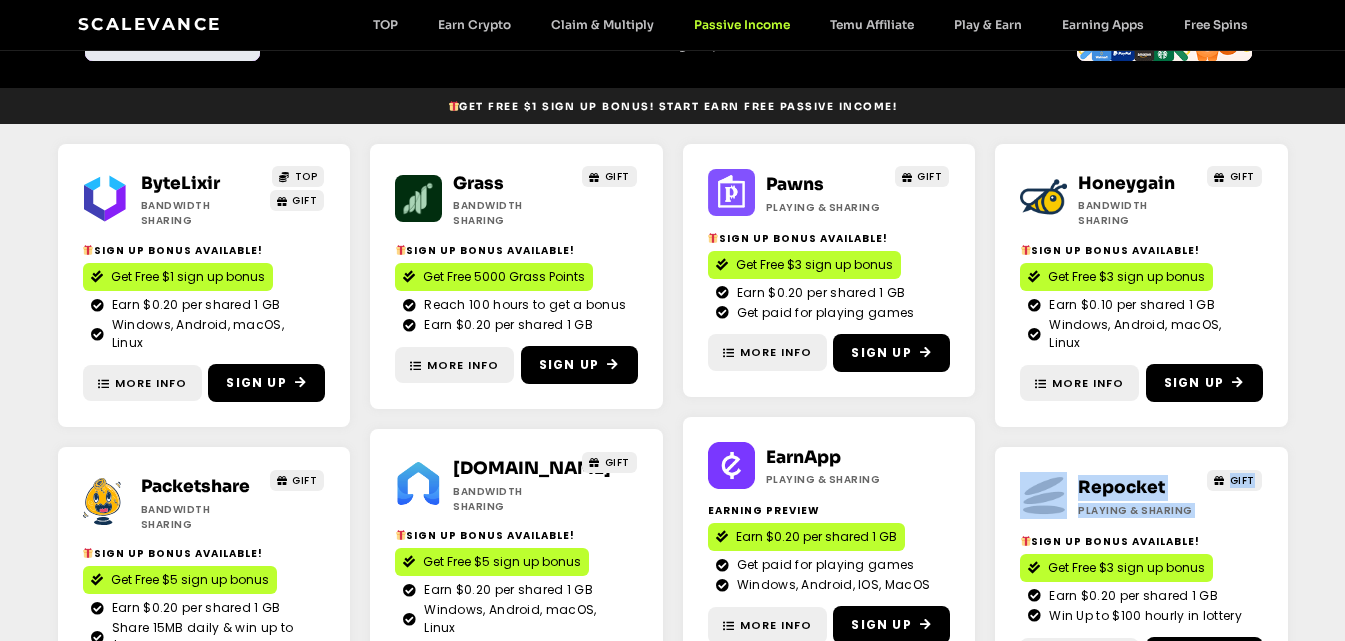 drag, startPoint x: 1344, startPoint y: 388, endPoint x: 1359, endPoint y: 413, distance: 29.15476 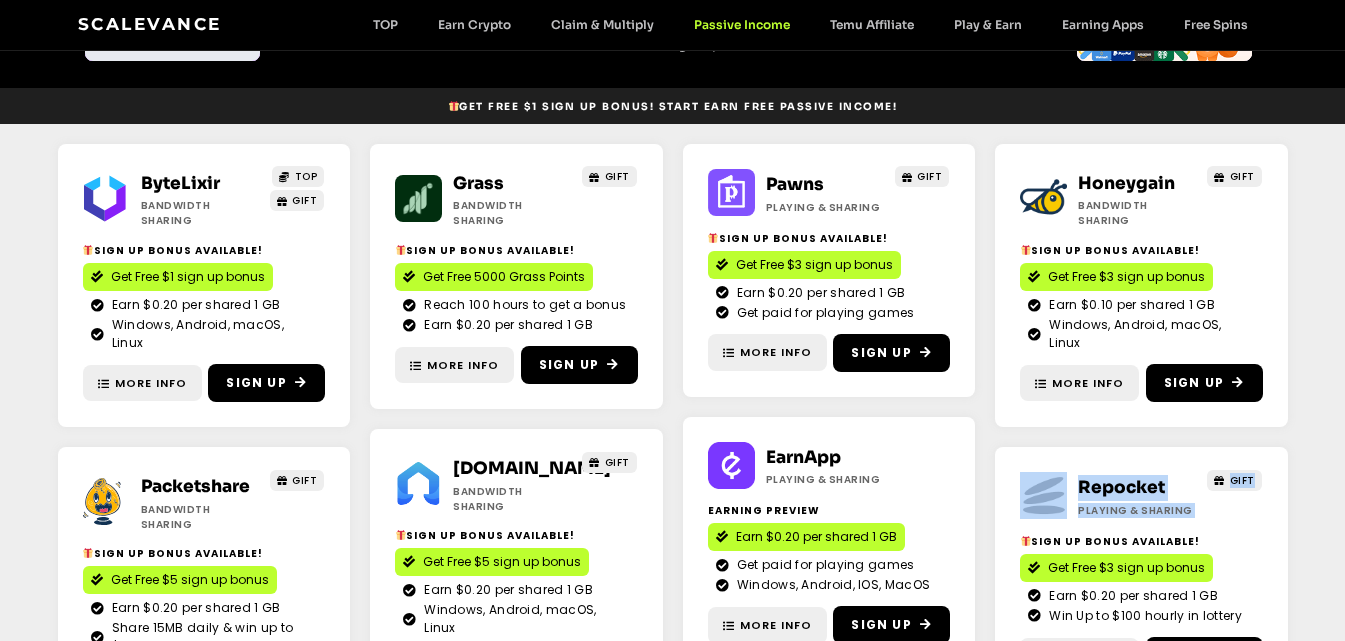 click on "Skip to content
Scalevance
TOP
Earn Crypto
Claim & Multiply
Passive Income
Temu Affiliate
Play & Earn
Earning Apps
Free Spins
TOP
Earn Crypto
Claim & Multiply
Passive Income
Temu Affiliate
Play & Earn
Earning Apps
Free Spins
Scalevance
TOP
Earn Crypto
Claim & Multiply
Passive Income
Temu Affiliate
Play & Earn
Earning Apps
Free Spins
TOP
Earn Crypto
Claim & Multiply
Passive Income
Temu Affiliate
Play & Earn
Earning Apps
Free Spins" at bounding box center [672, 414] 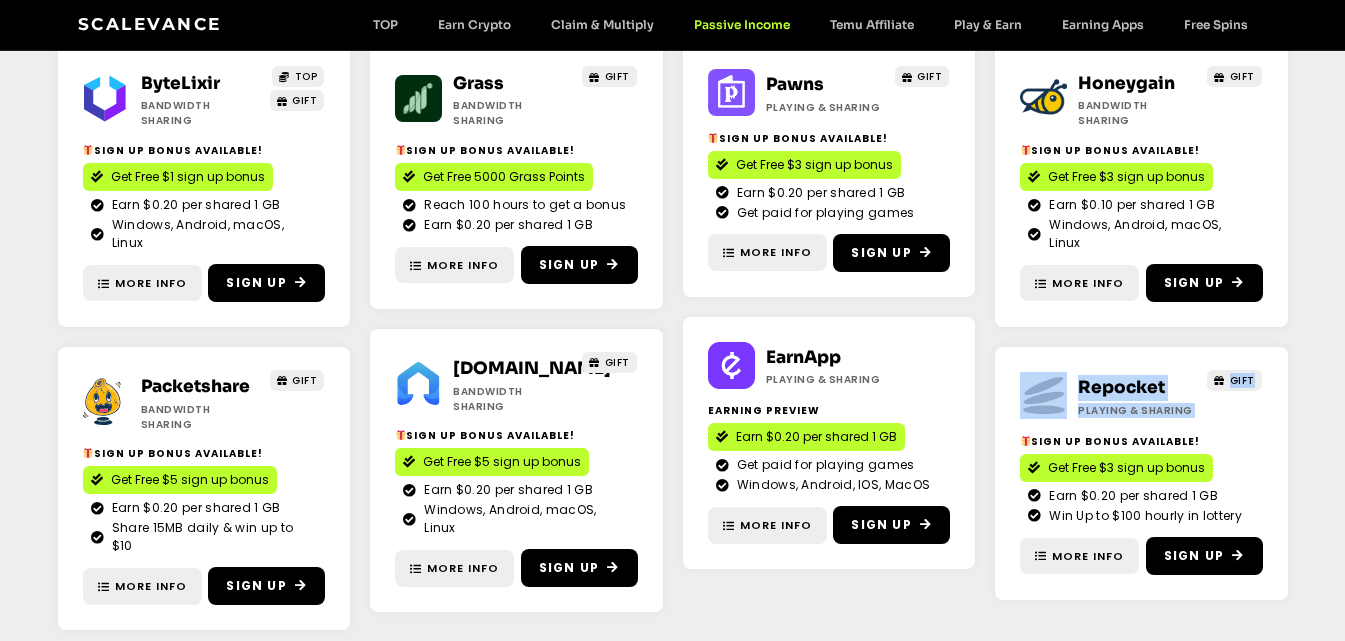 scroll, scrollTop: 349, scrollLeft: 0, axis: vertical 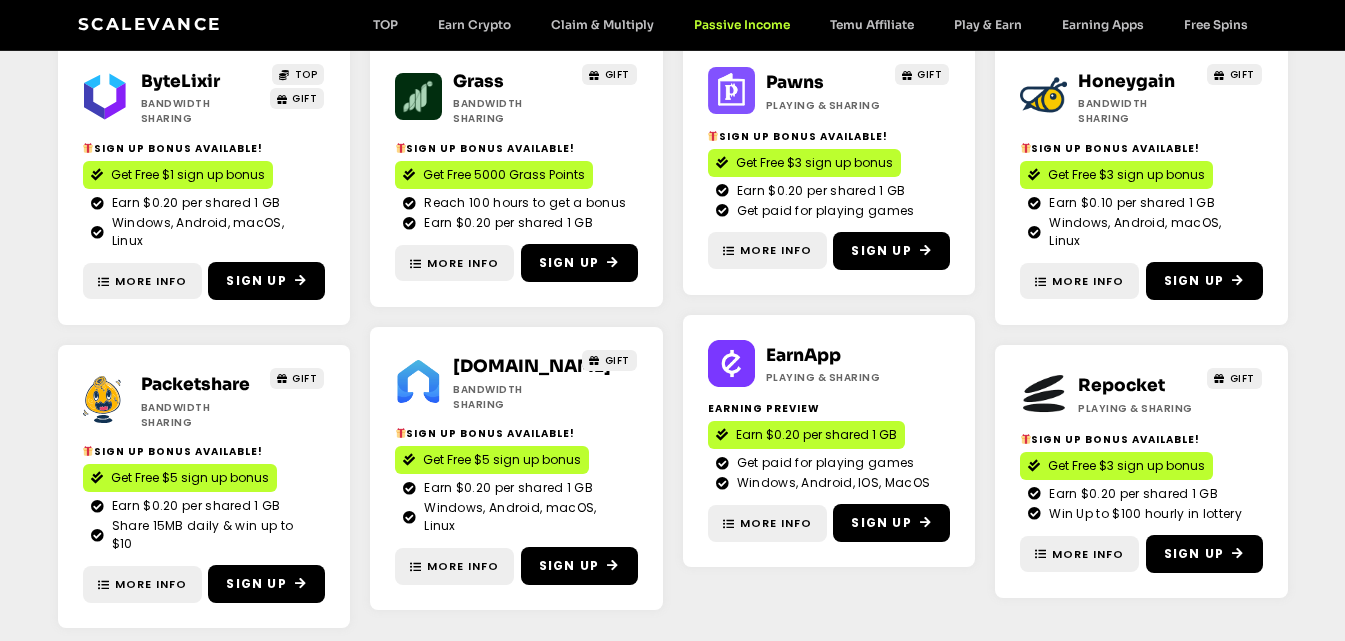 click on "ByteLixir
Bandwidth Sharing
TOP
GIFT
Sign Up Bonus Available!
Get Free $1 sign up bonus
Earn $0.20 per shared 1 GB
Windows, Android, macOS, Linux" at bounding box center [672, 335] 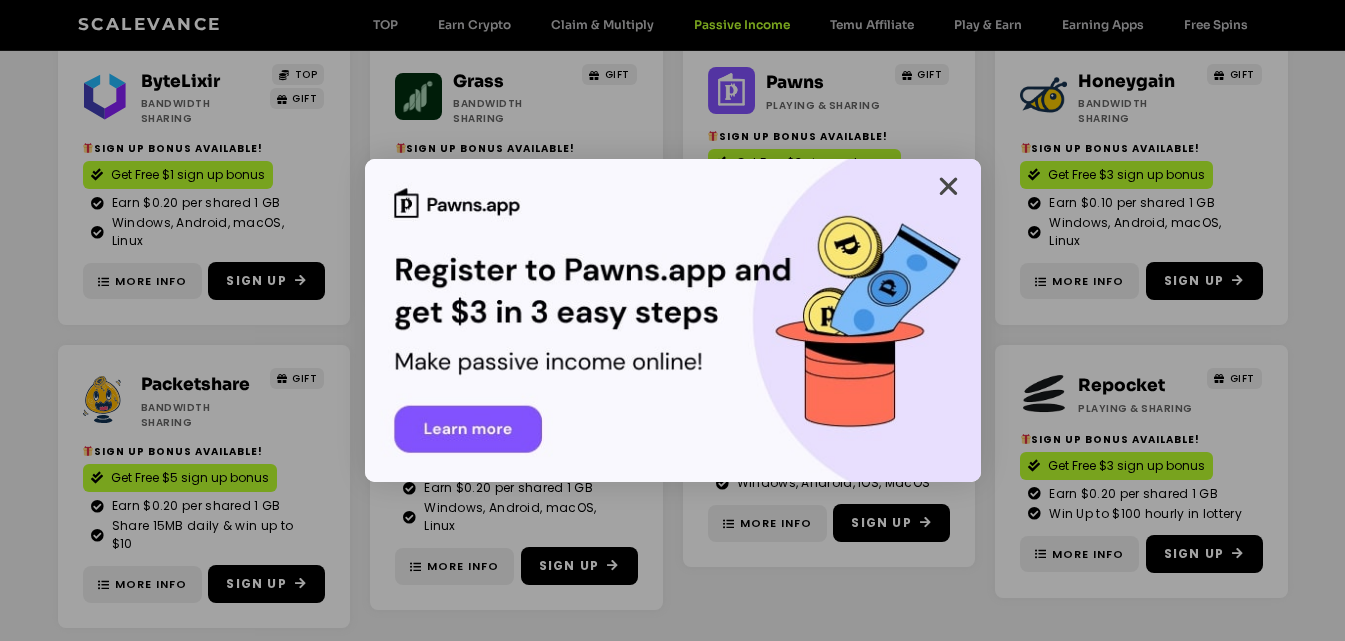 click at bounding box center (948, 186) 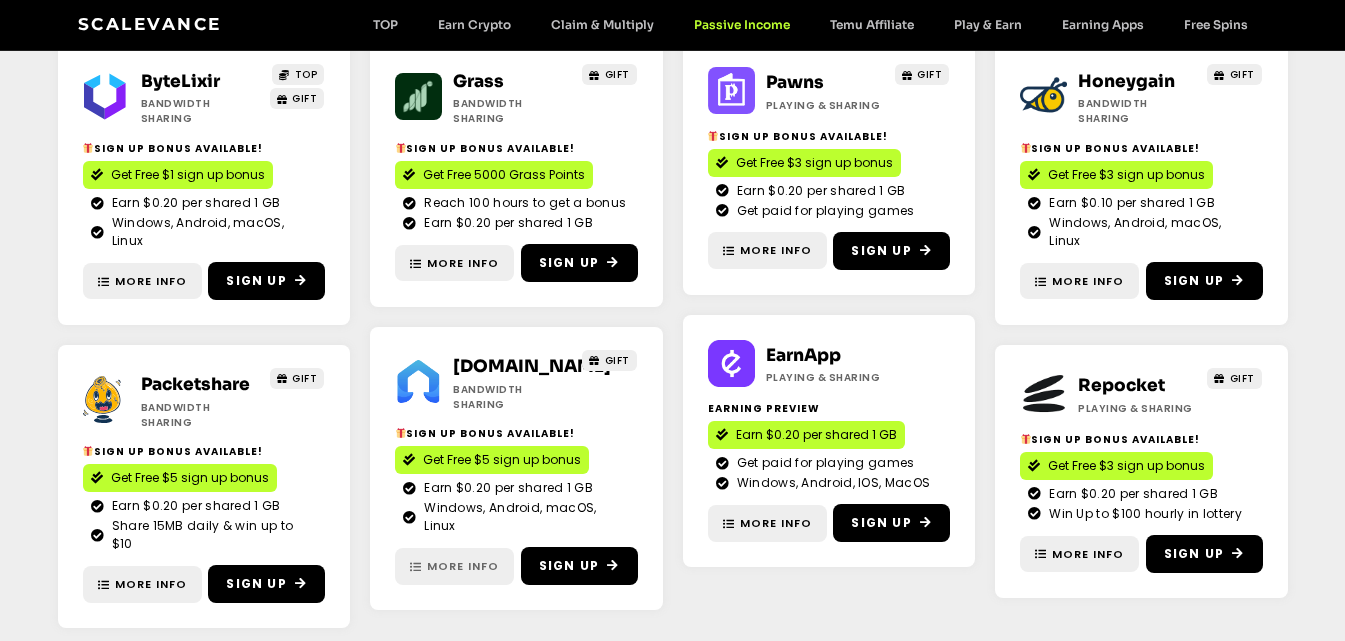 click on "More Info" at bounding box center (463, 566) 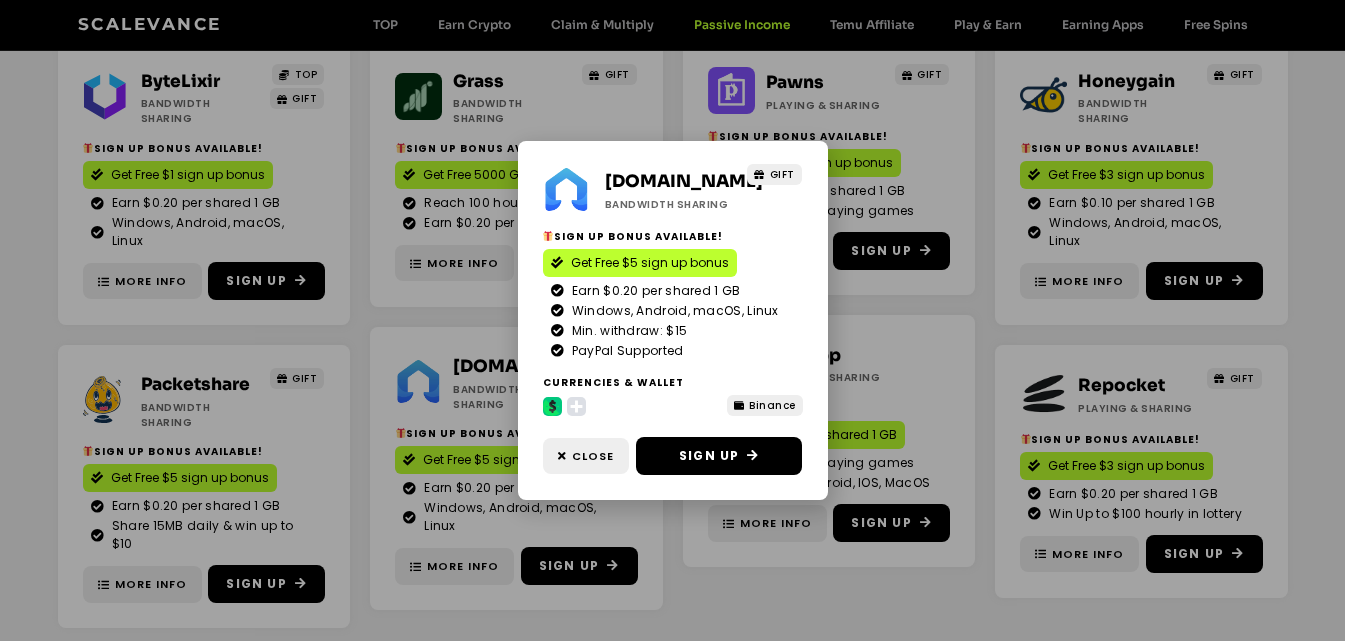 click on "Earn.fm
Bandwidth Sharing
GIFT
Sign Up Bonus Available!
Get Free $5 sign up bonus
Earn $0.20 per shared 1 GB
Windows, Android, macOS, Linux
Min. withdraw: $15
PayPal Supported" at bounding box center (672, 320) 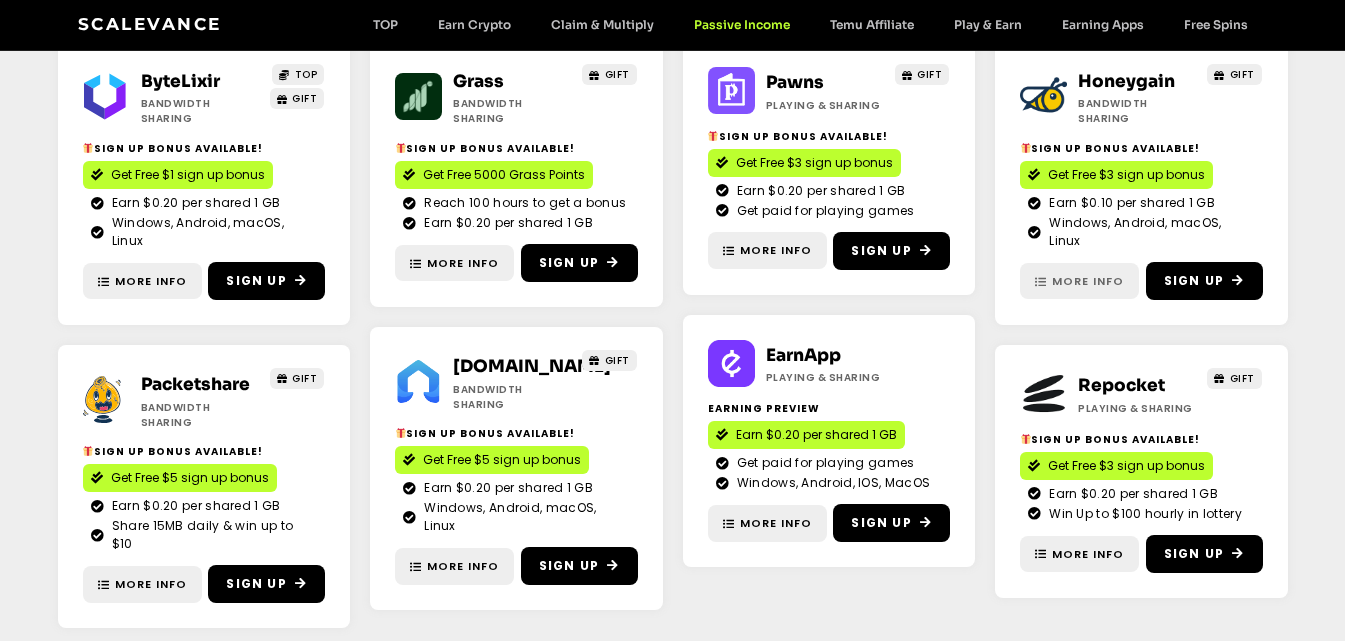 click on "More Info" at bounding box center [1088, 281] 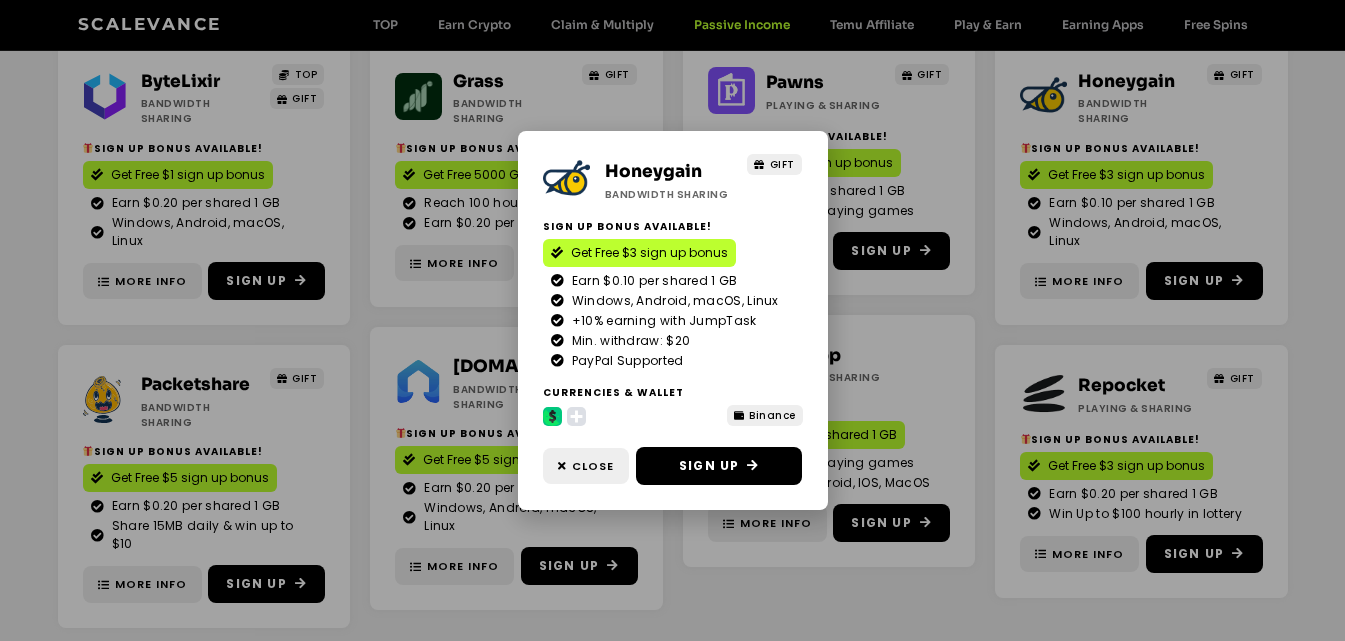 click on "Binance" at bounding box center (772, 415) 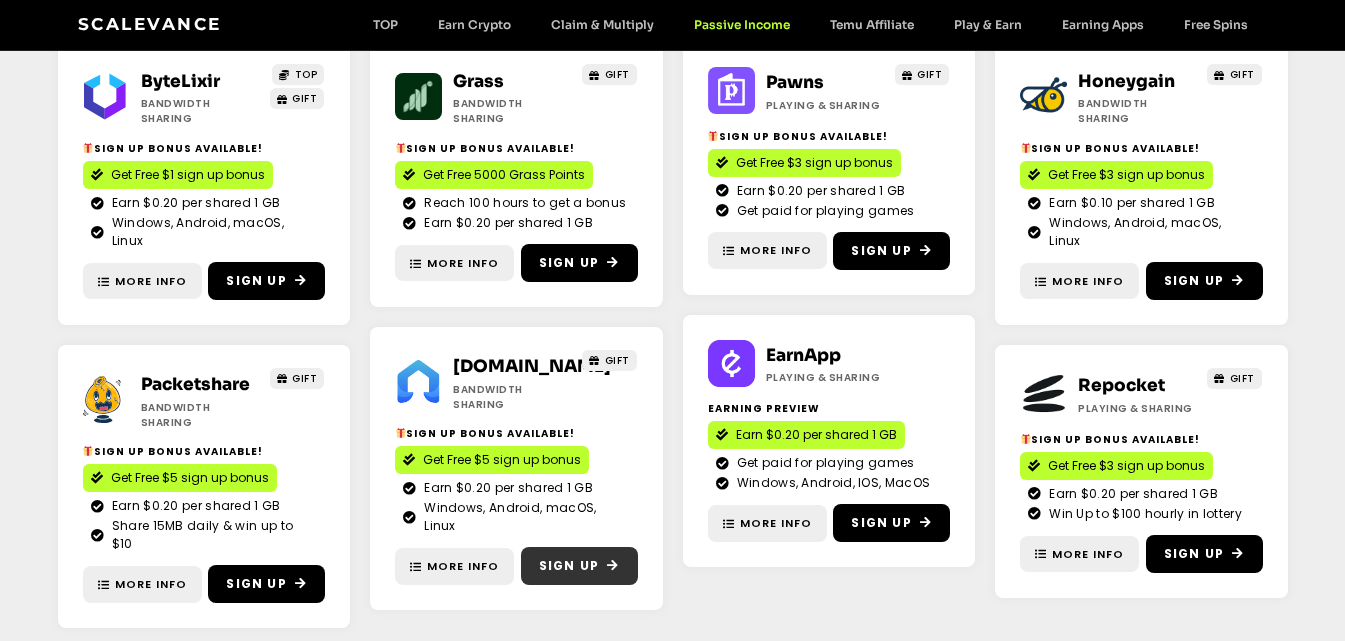 click on "Sign Up" at bounding box center [569, 566] 